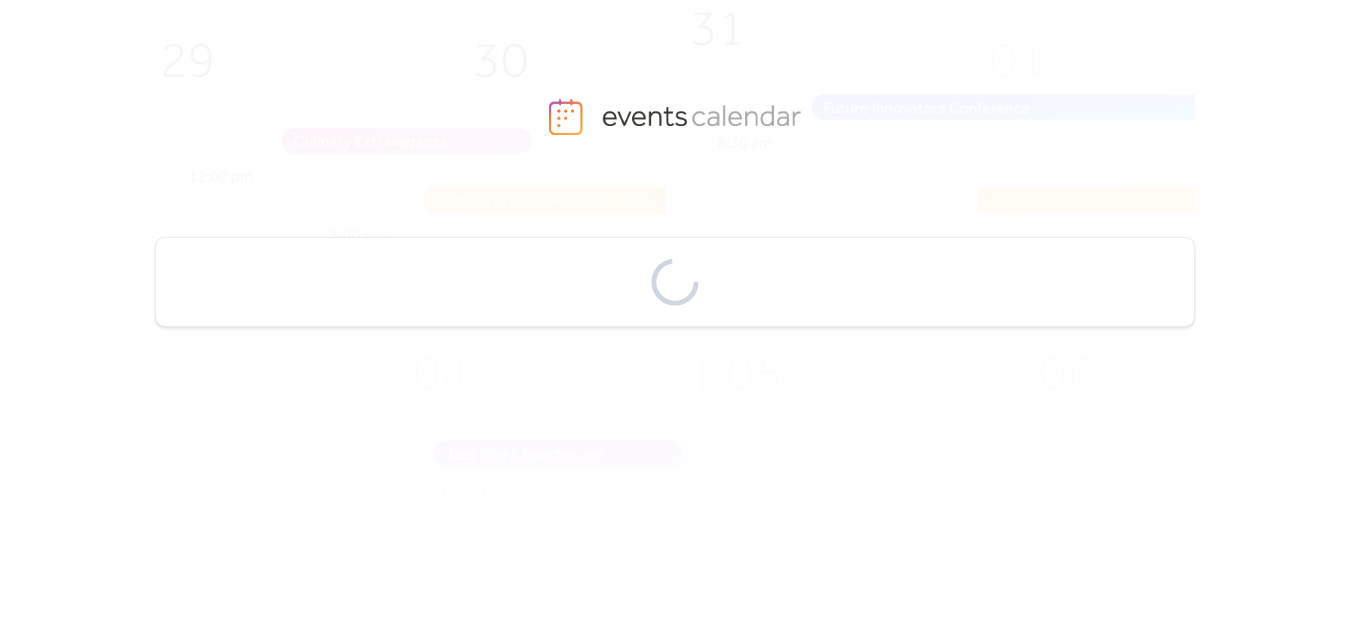 scroll, scrollTop: 0, scrollLeft: 0, axis: both 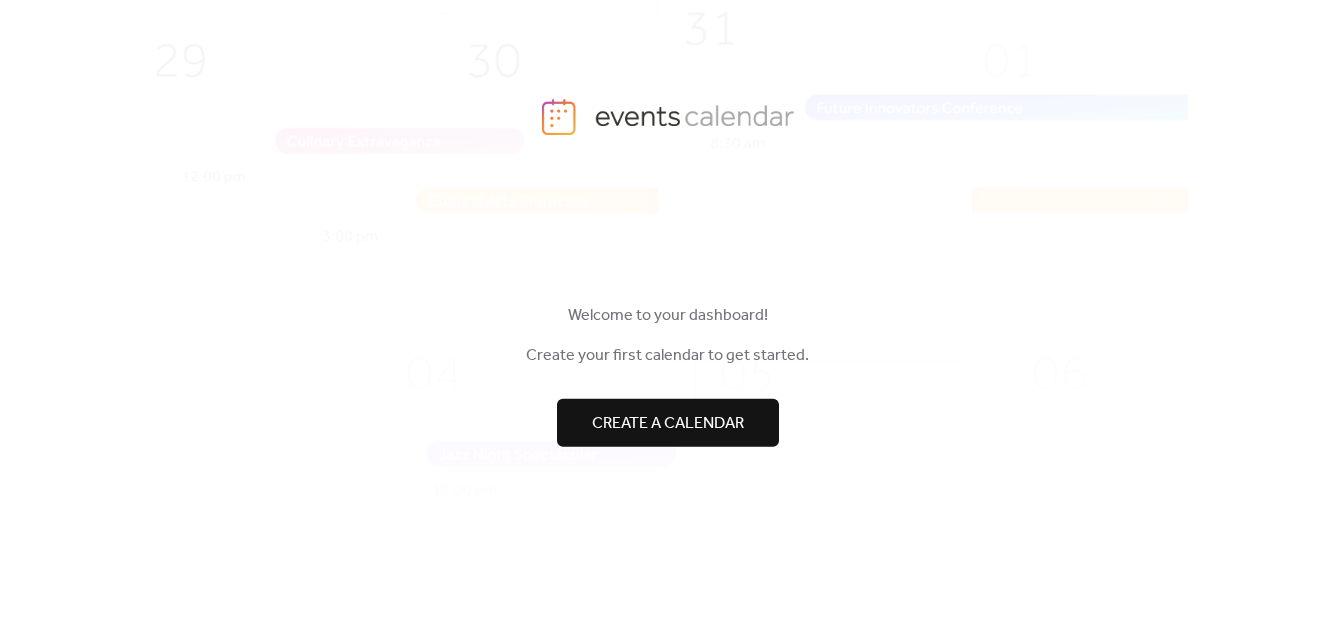 click on "Create a calendar" at bounding box center [668, 423] 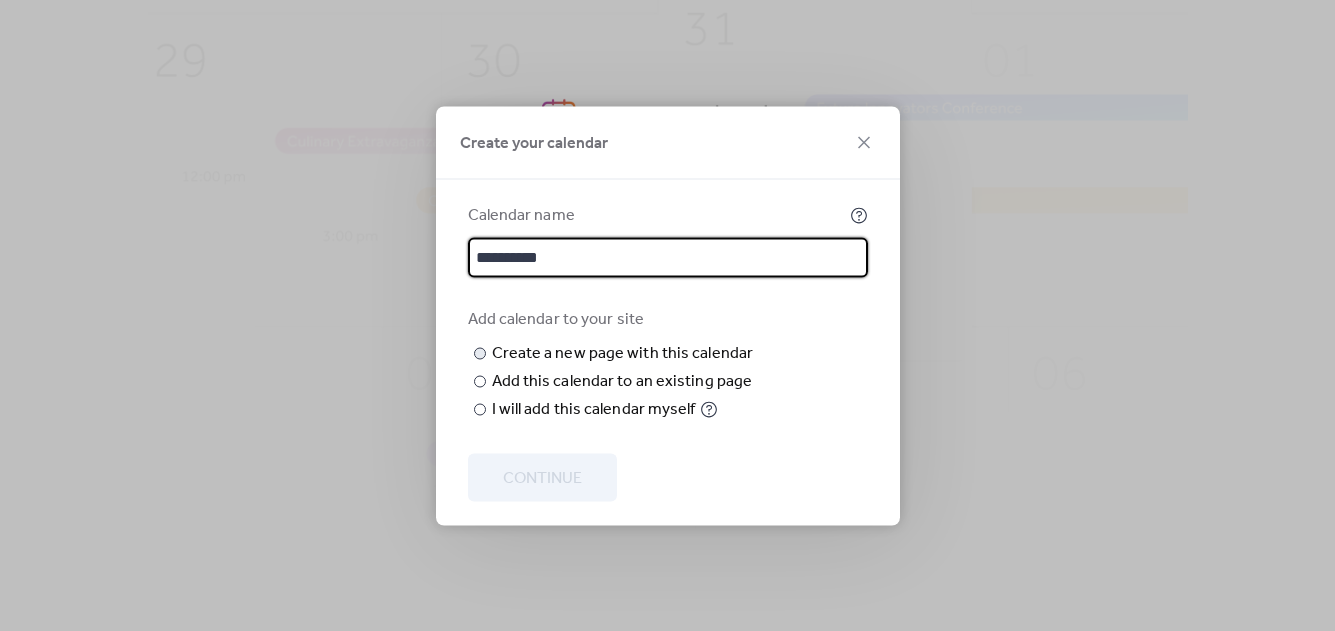 type on "**********" 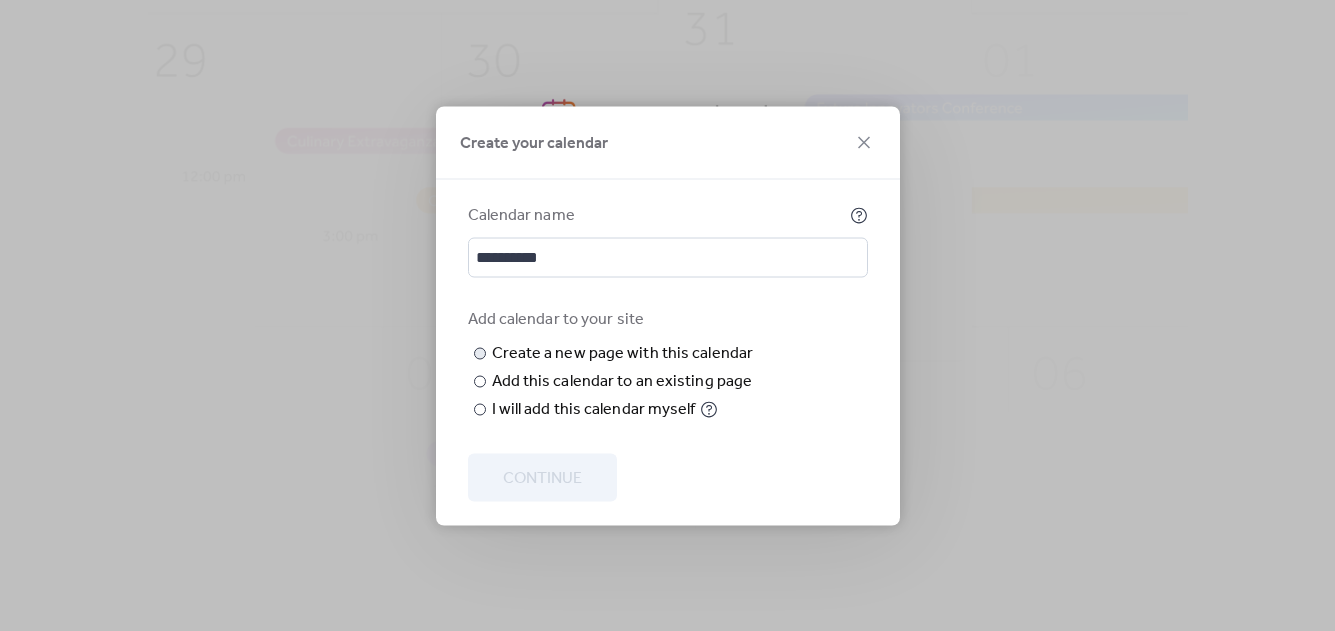 click at bounding box center [0, 0] 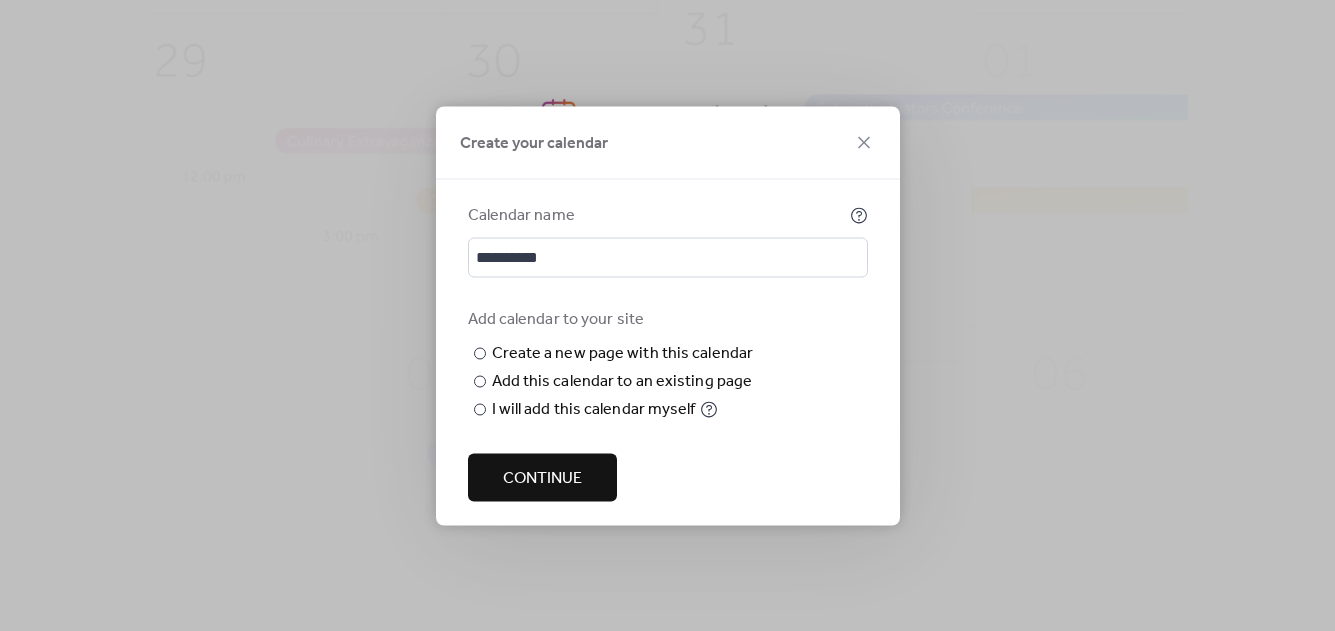 type on "**********" 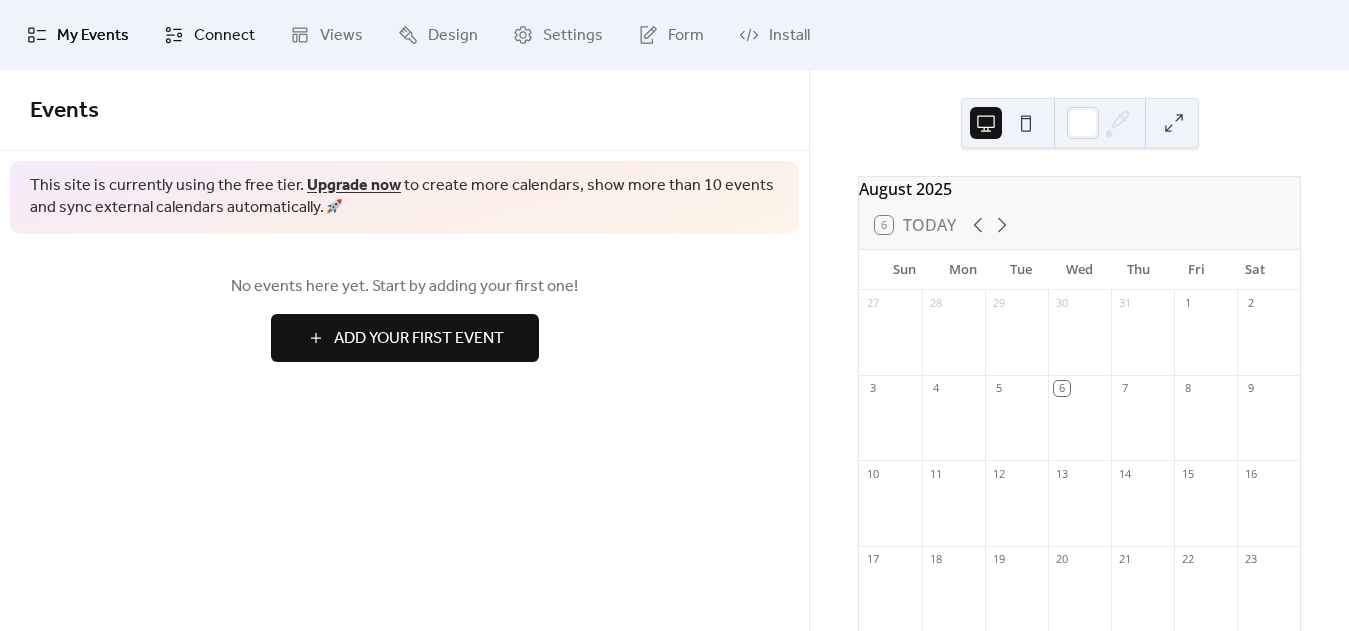 click on "Connect" at bounding box center (224, 36) 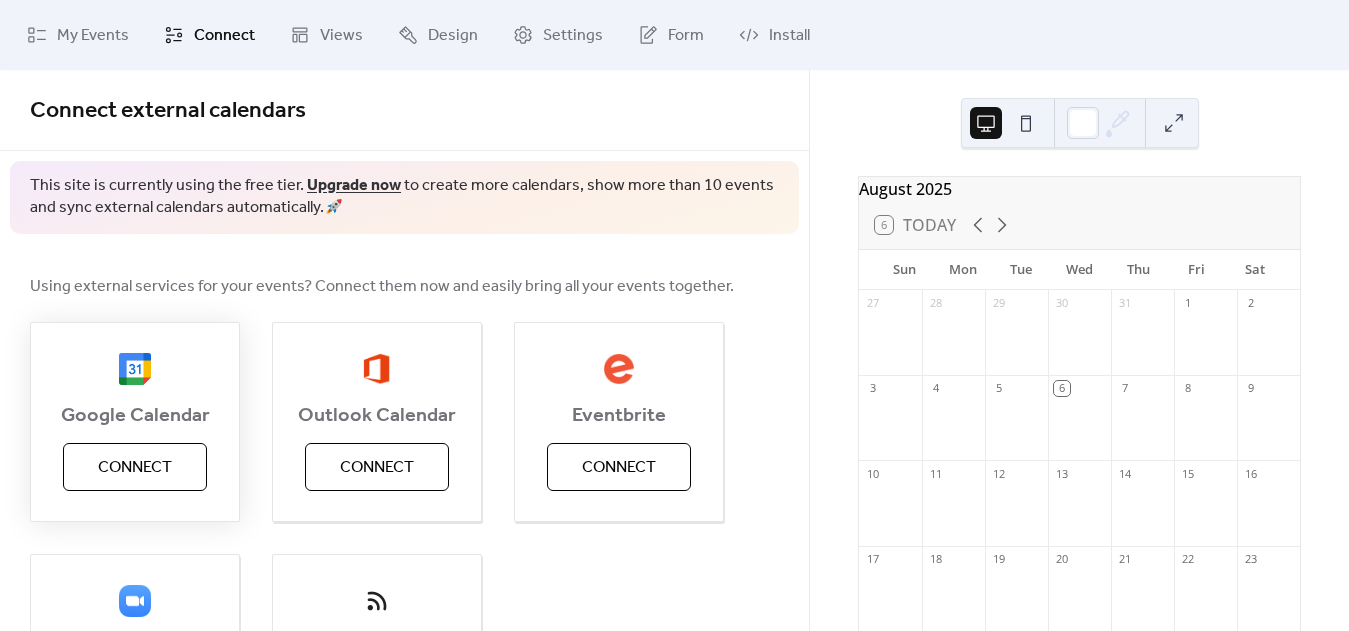 click on "Connect" at bounding box center [135, 468] 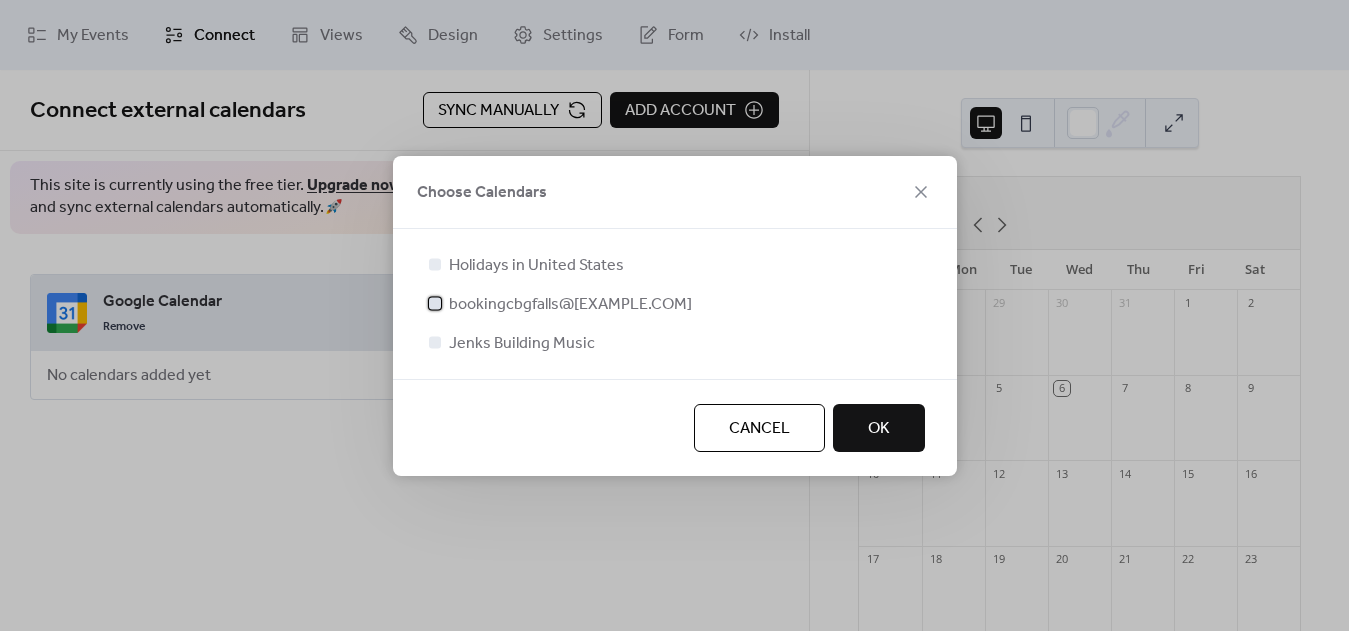 click at bounding box center (435, 303) 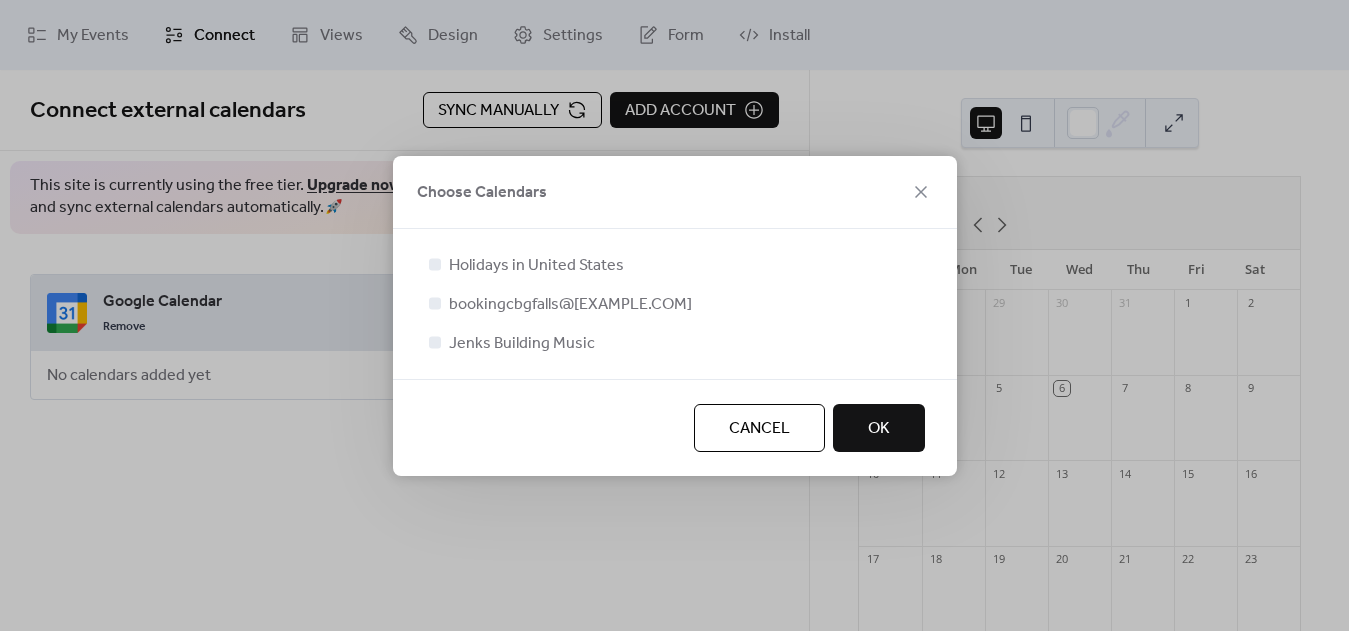 click on "OK" at bounding box center [879, 429] 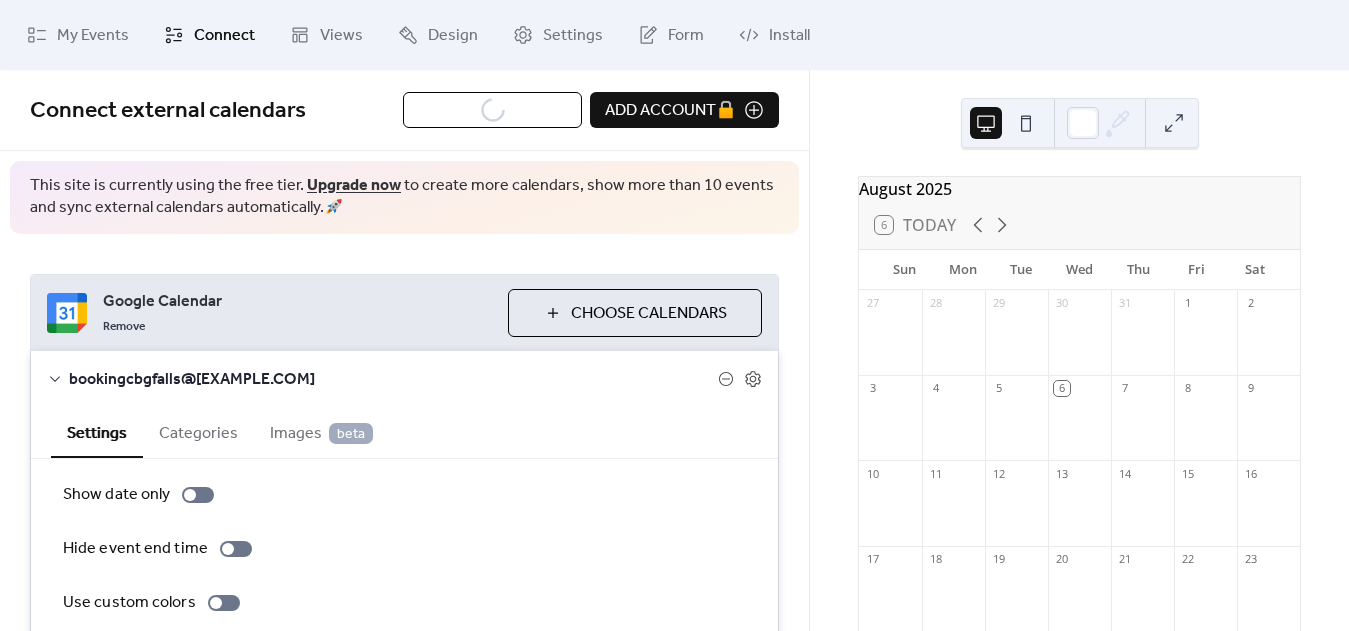 scroll, scrollTop: 229, scrollLeft: 0, axis: vertical 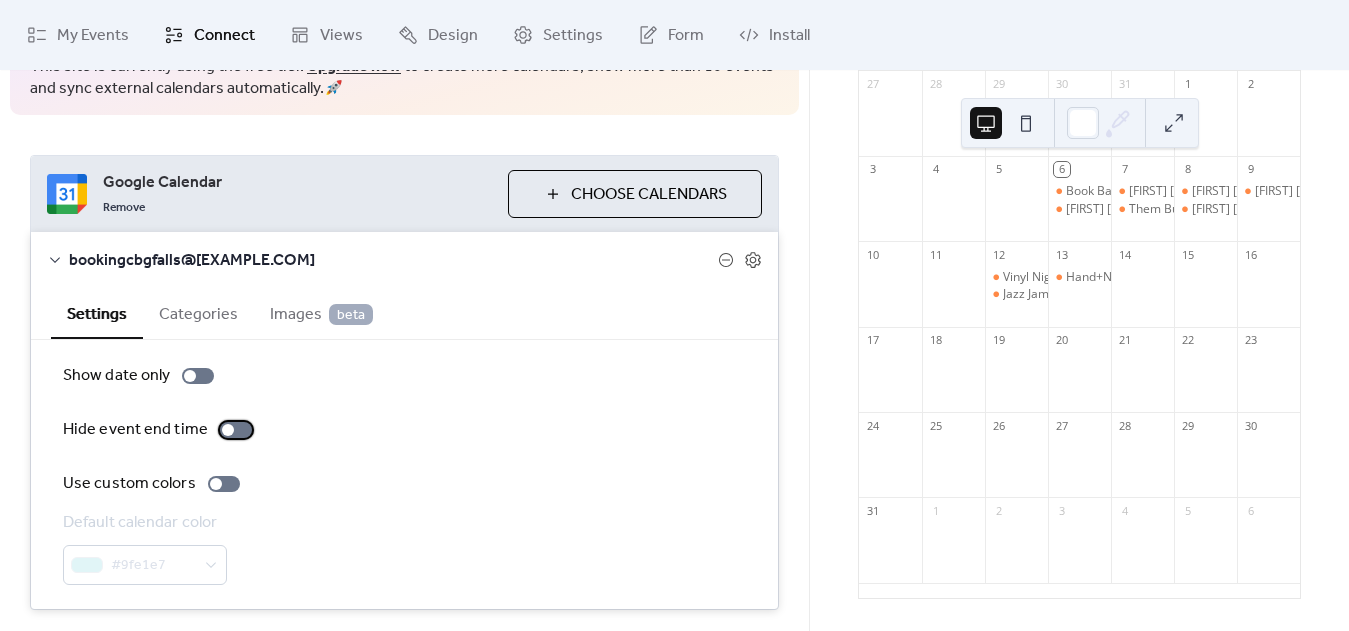 click at bounding box center [236, 430] 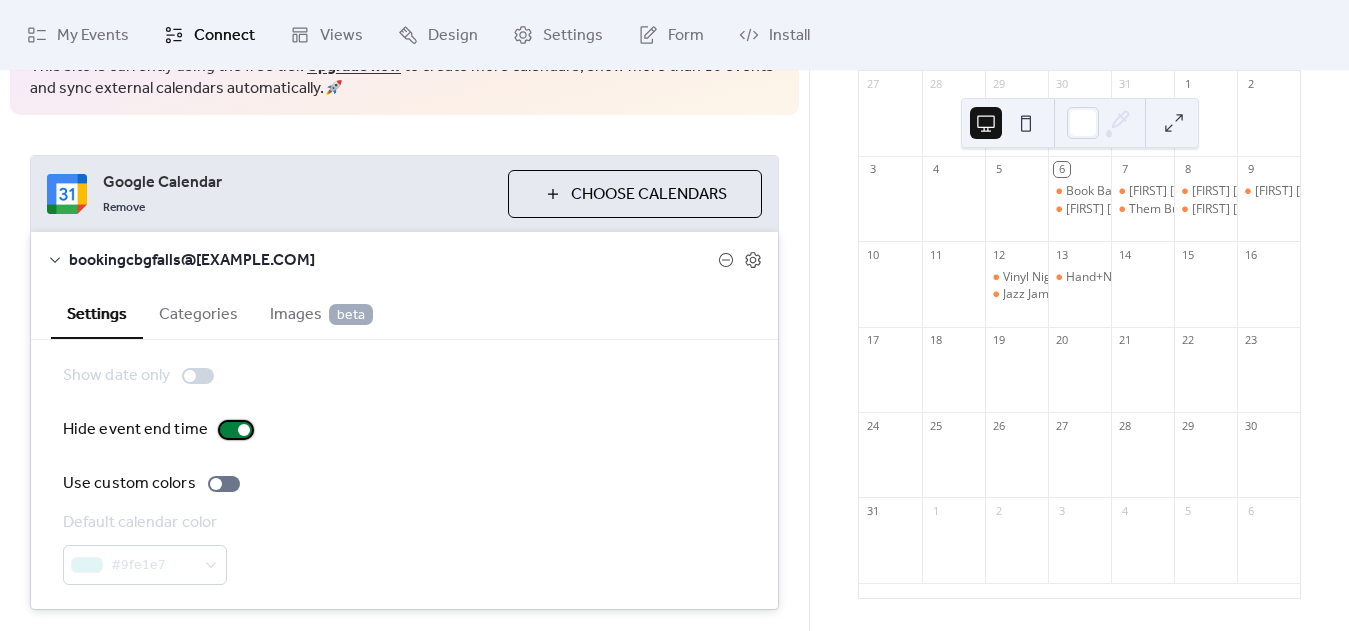click at bounding box center (236, 430) 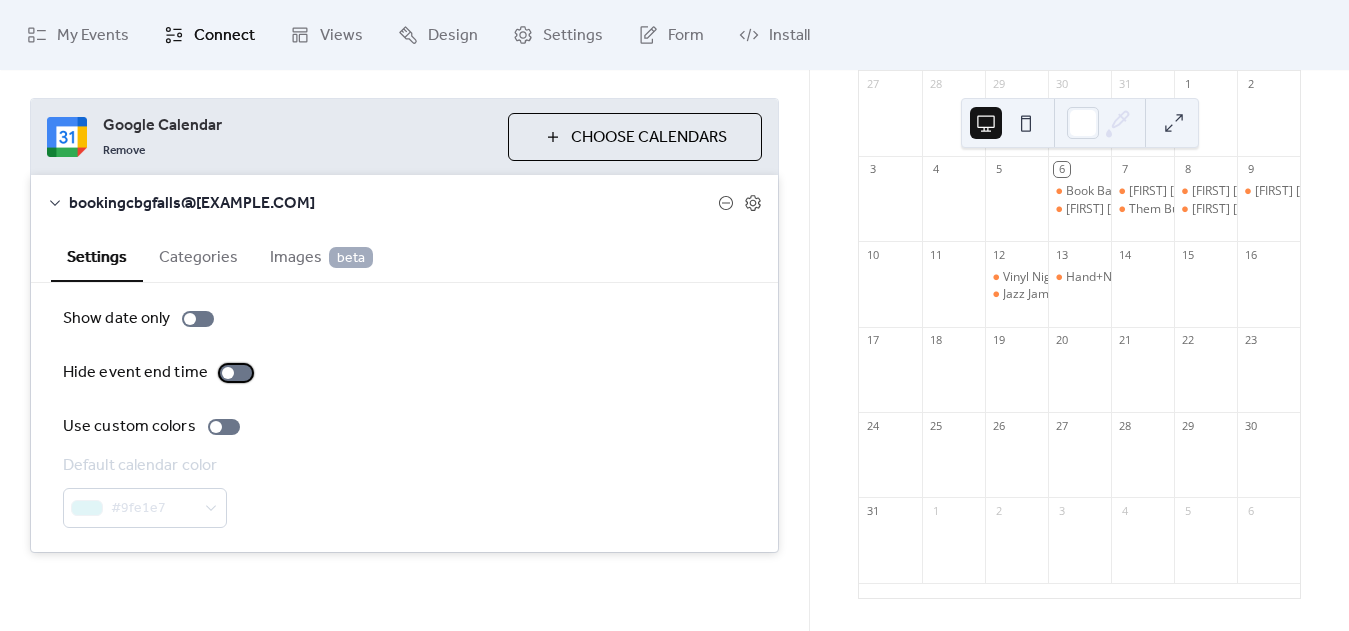 scroll, scrollTop: 0, scrollLeft: 0, axis: both 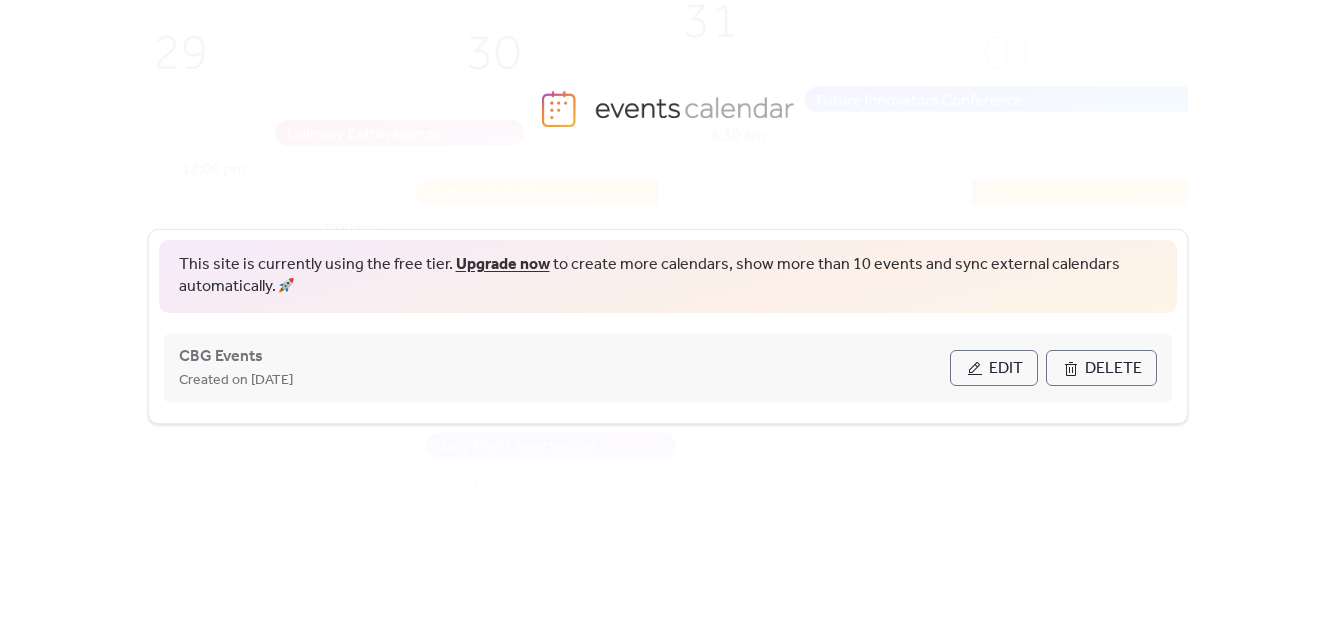 click on "Edit" at bounding box center [1006, 369] 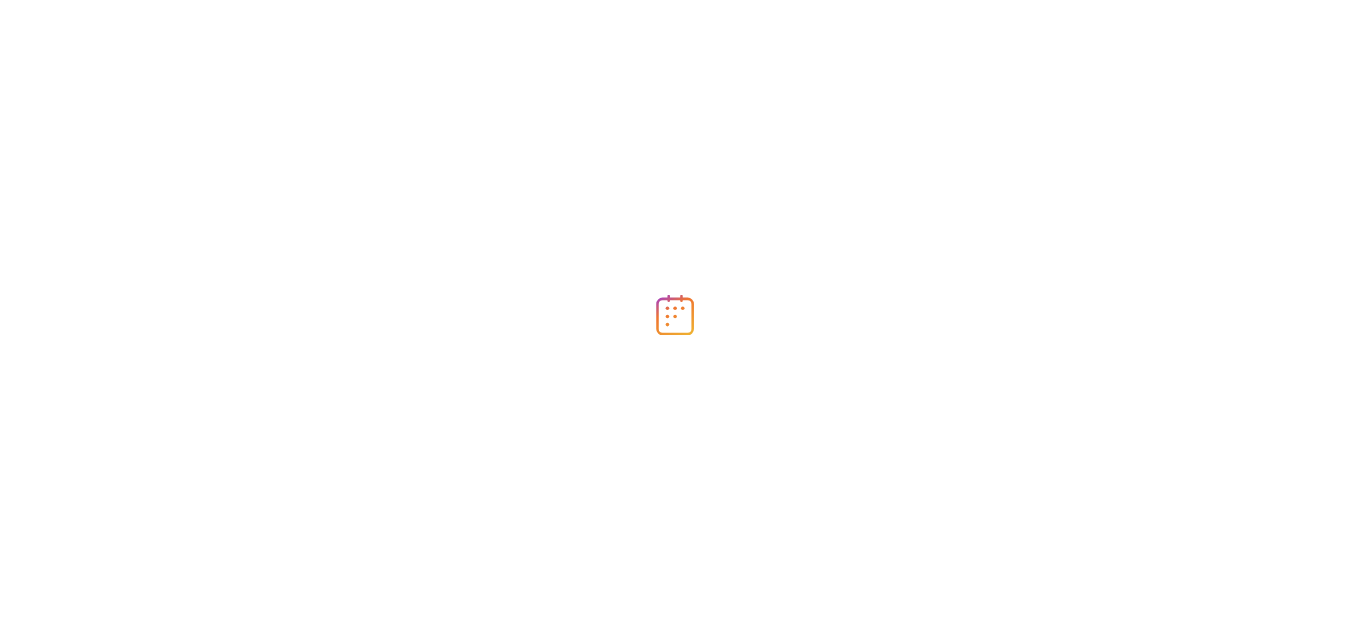 scroll, scrollTop: 0, scrollLeft: 0, axis: both 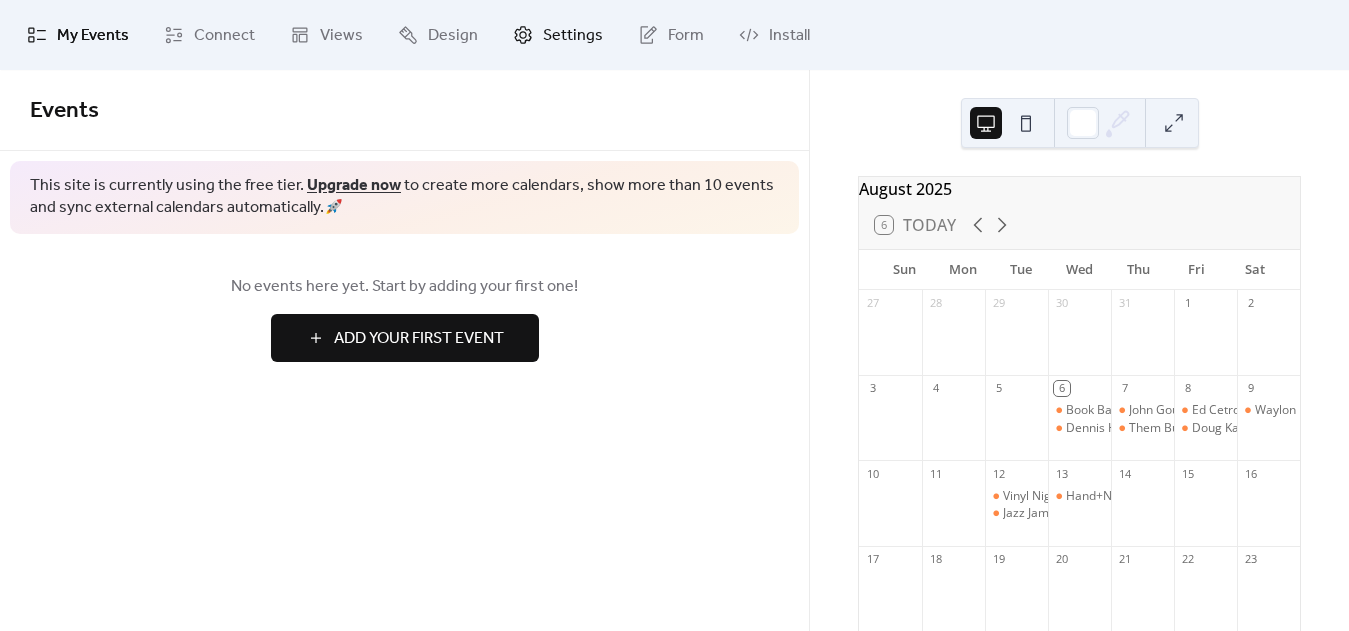click on "Settings" at bounding box center [573, 36] 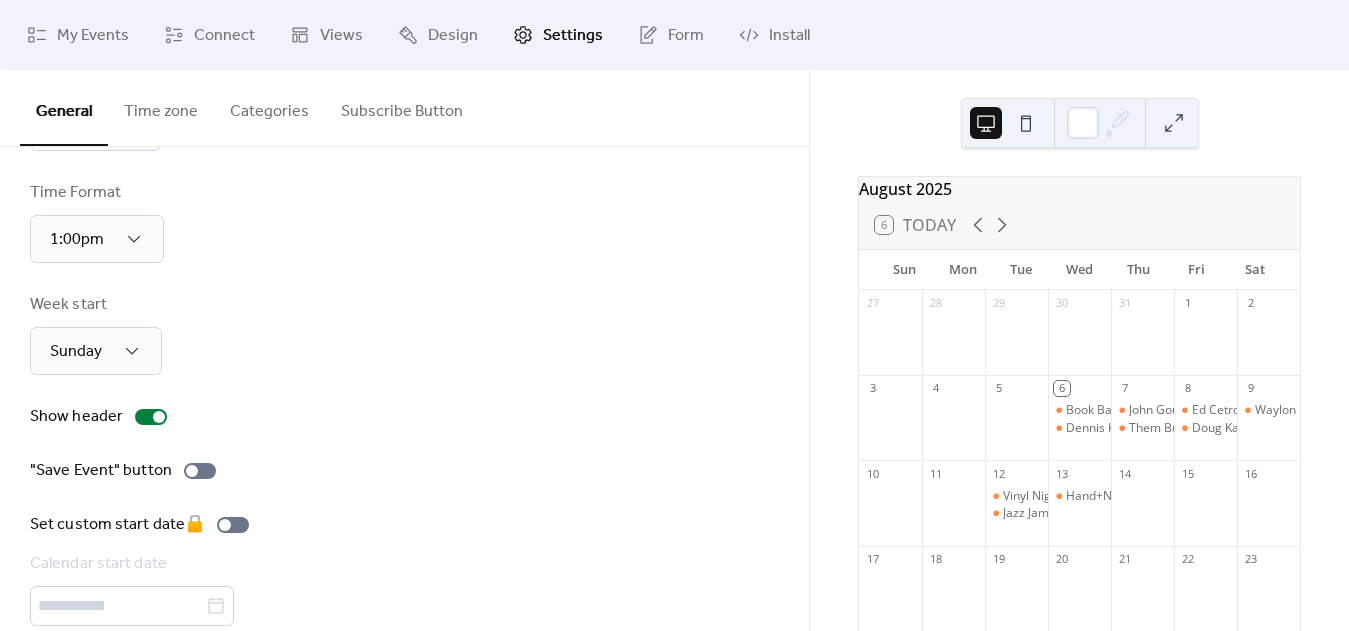 scroll, scrollTop: 138, scrollLeft: 0, axis: vertical 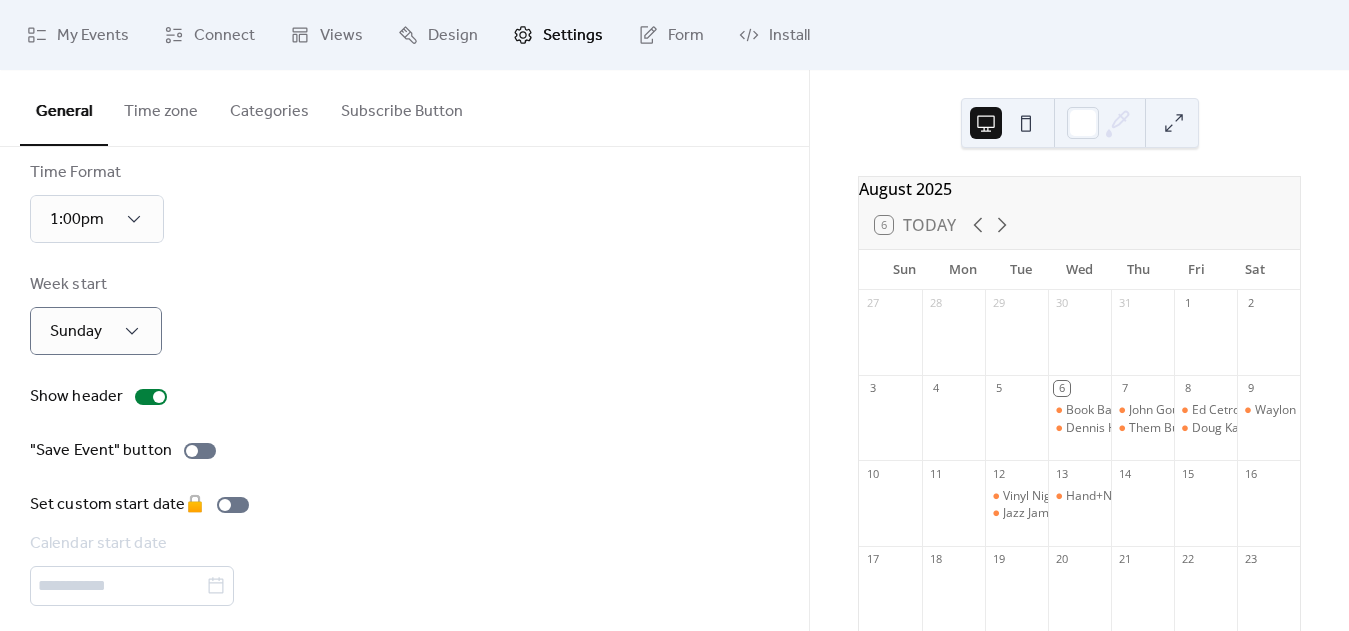 click on "Week start Sunday" at bounding box center (404, 314) 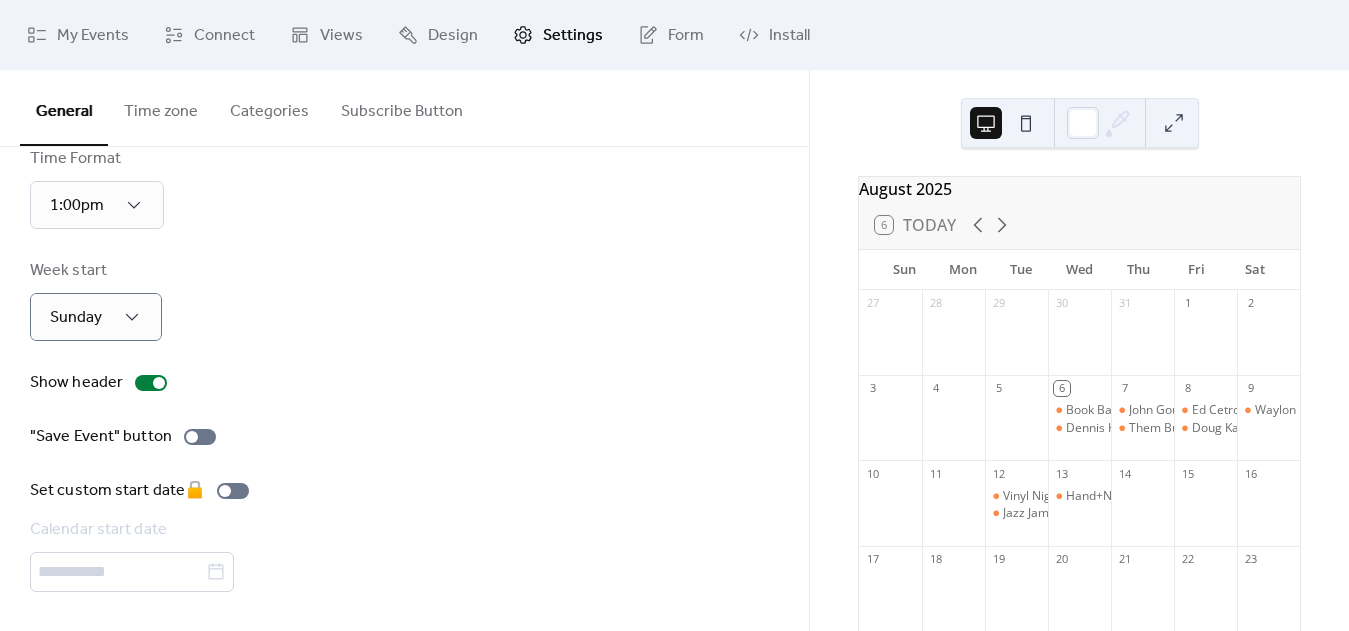 scroll, scrollTop: 0, scrollLeft: 0, axis: both 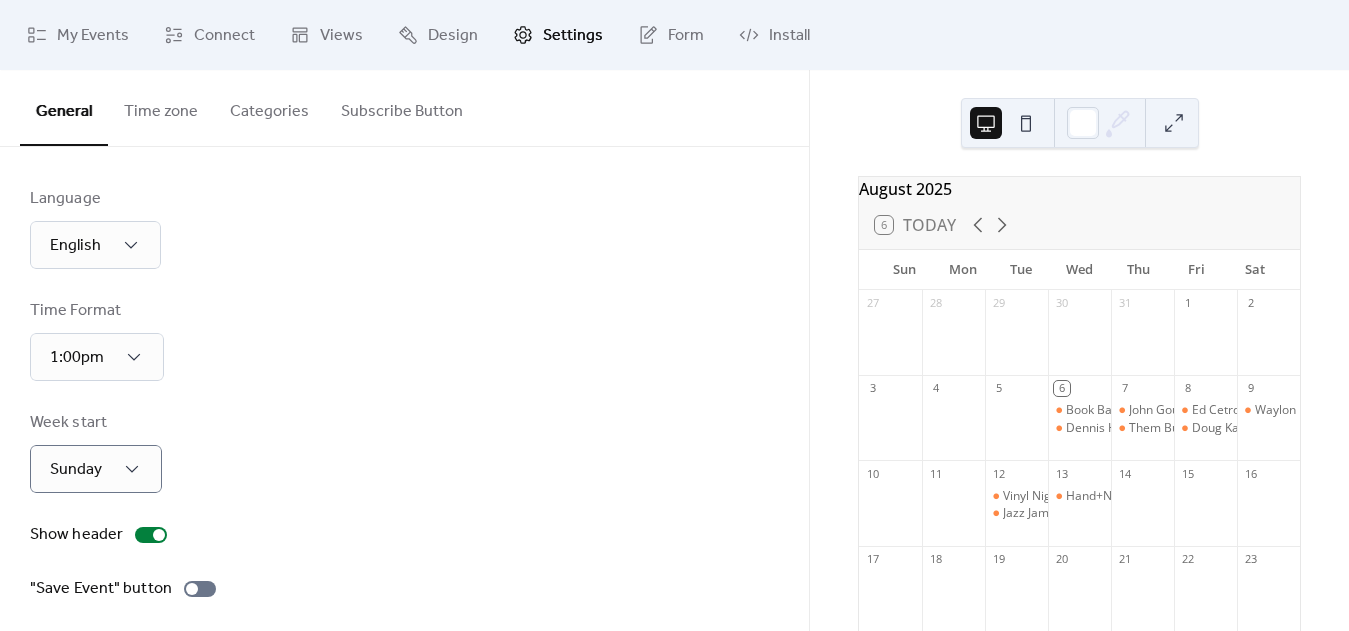click on "Time zone" at bounding box center (161, 107) 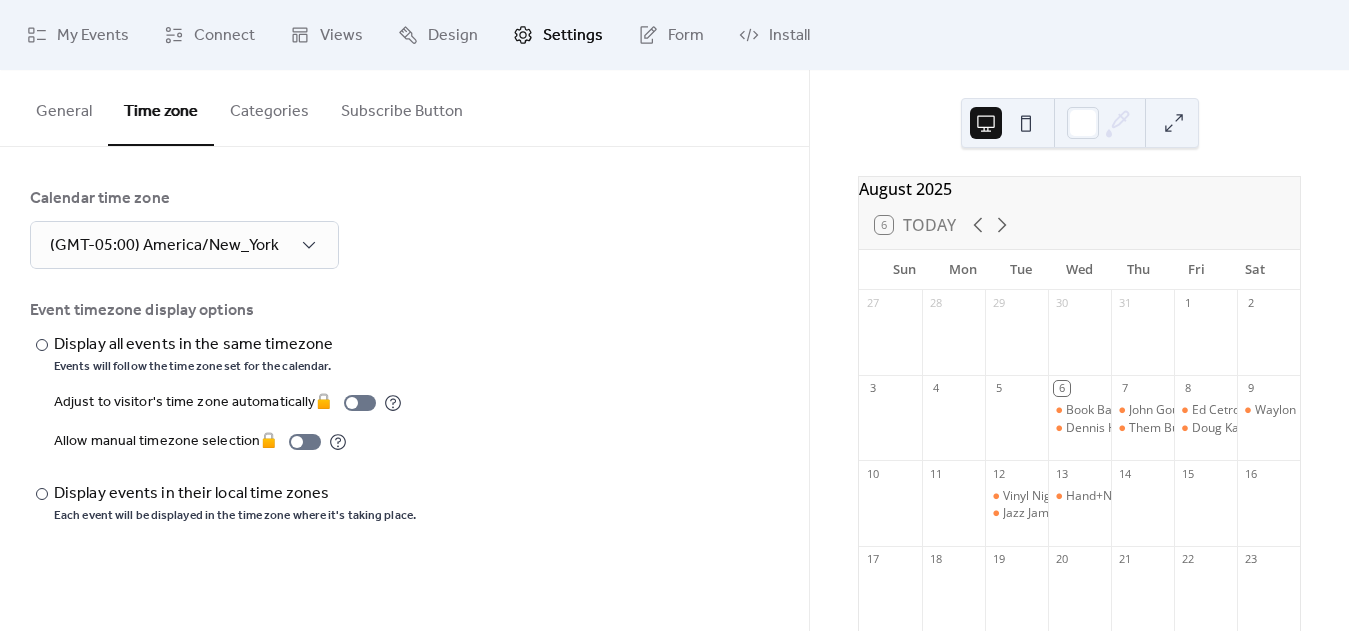 click on "Categories" at bounding box center [269, 107] 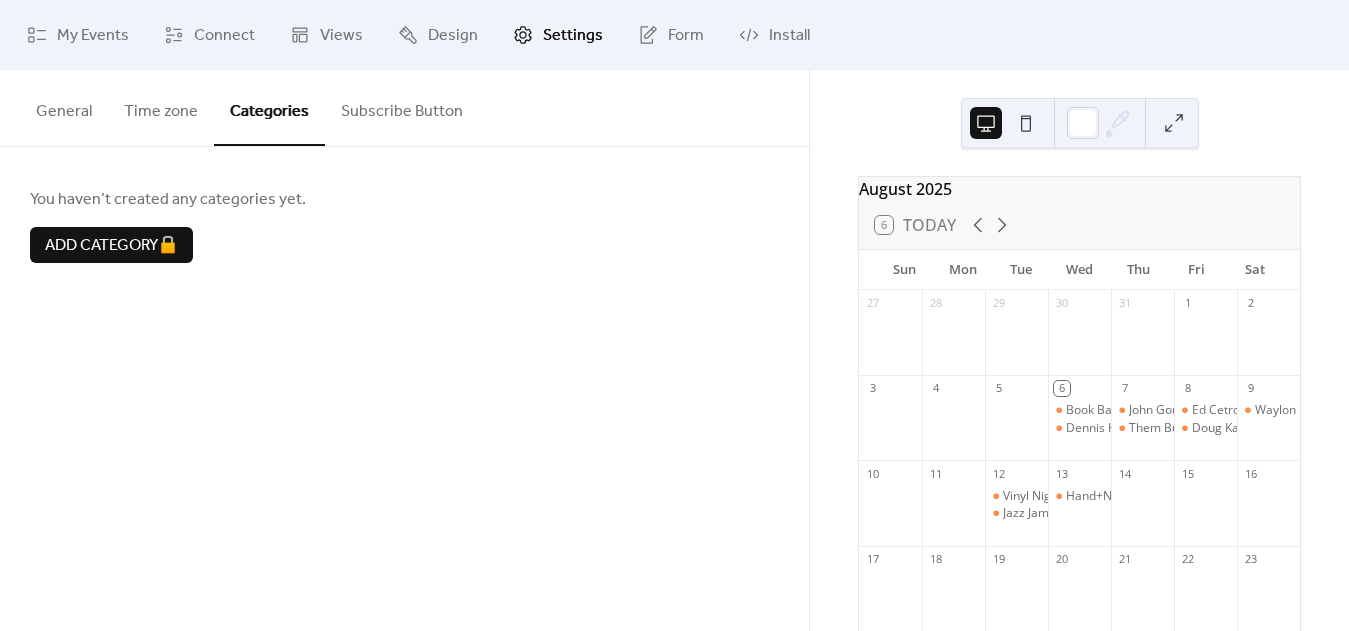 click on "Subscribe Button" at bounding box center (402, 107) 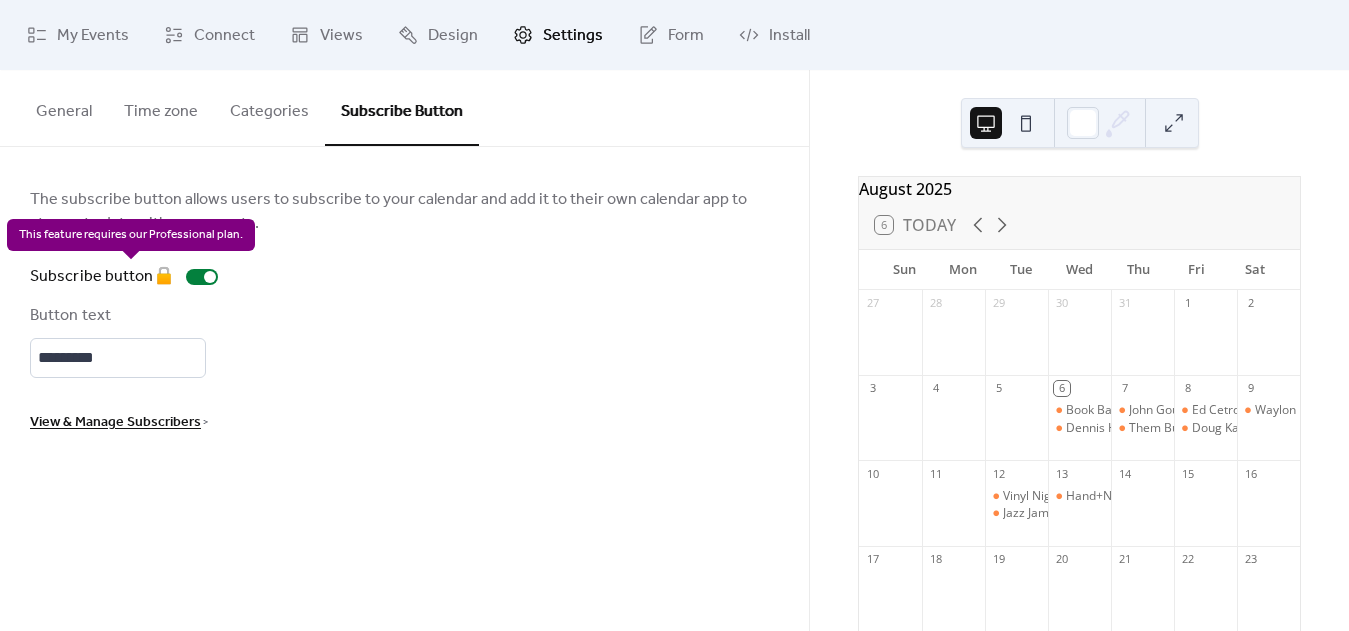 click on "Subscribe button  🔒" at bounding box center (128, 277) 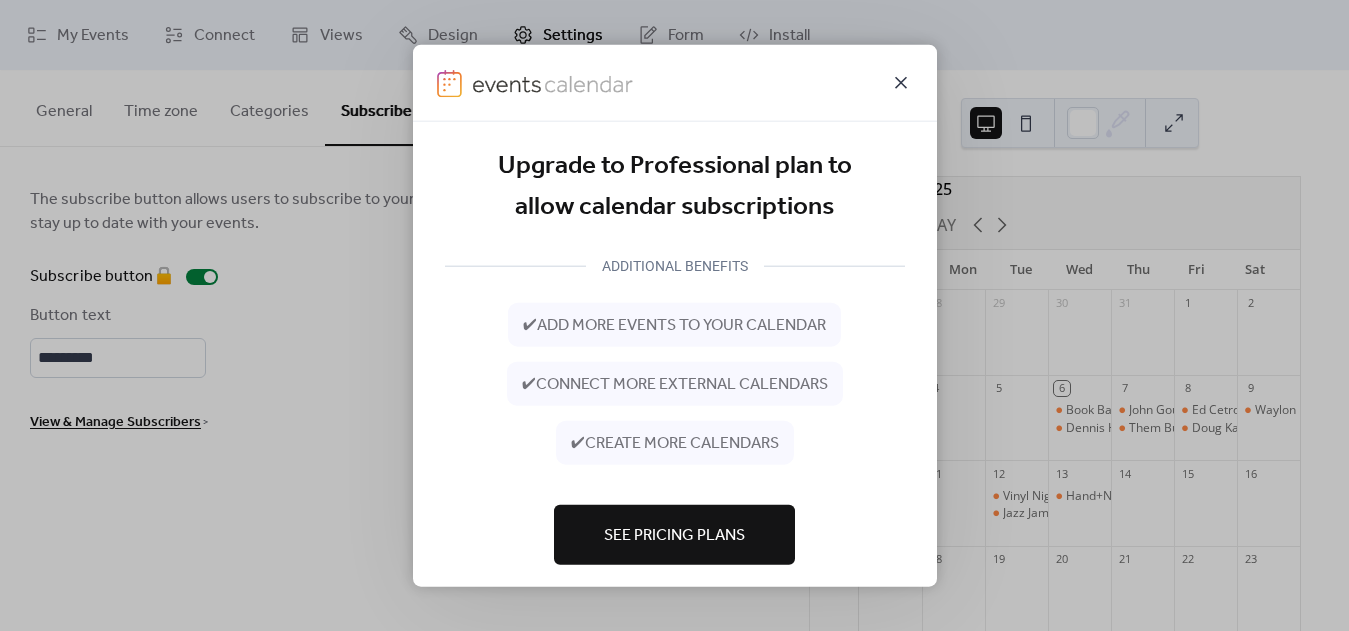 click 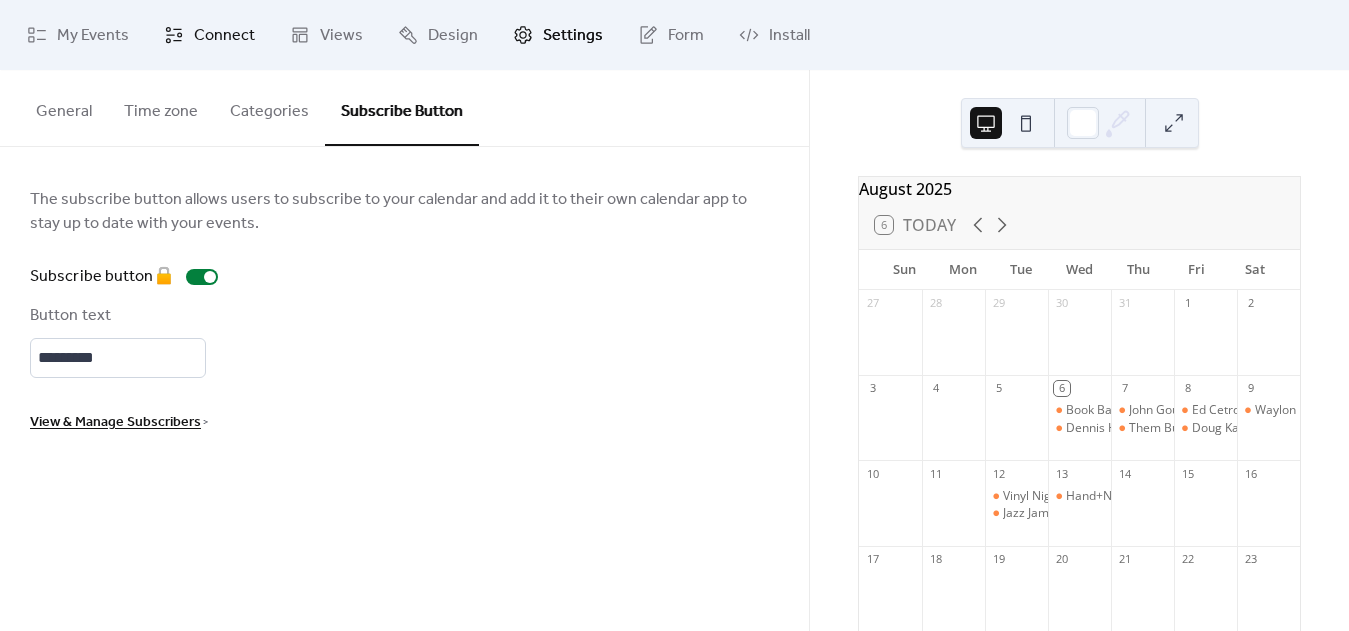 click on "Connect" at bounding box center [224, 36] 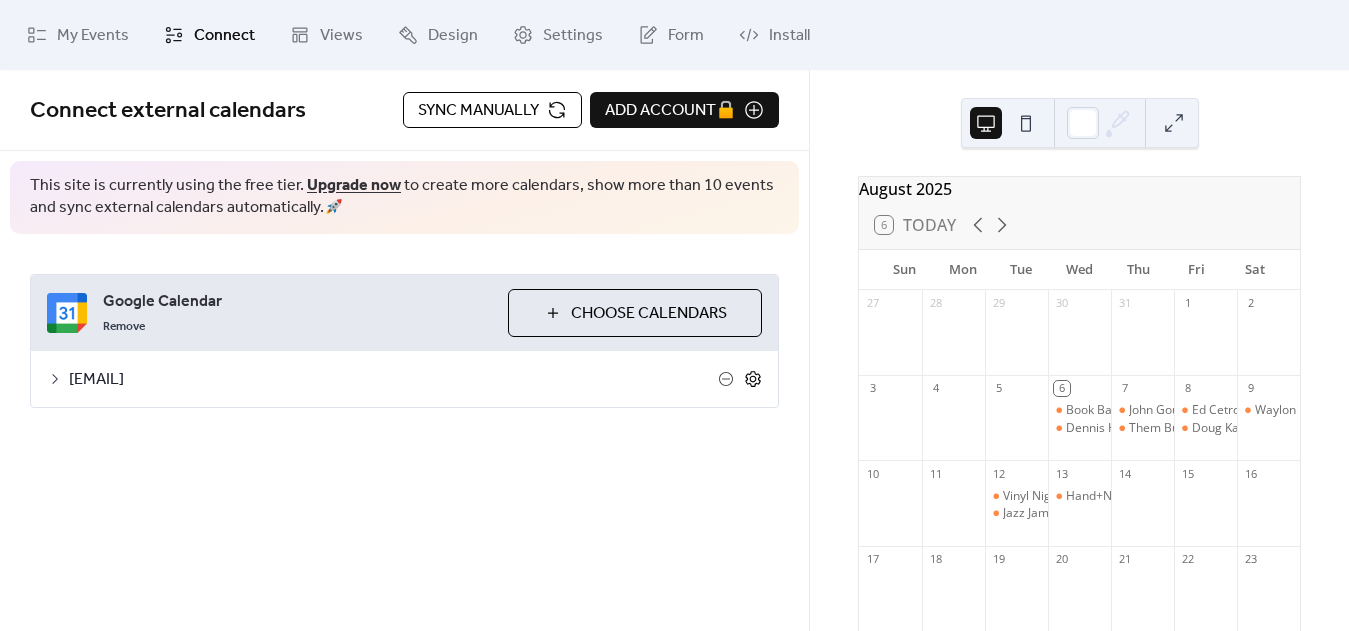 click 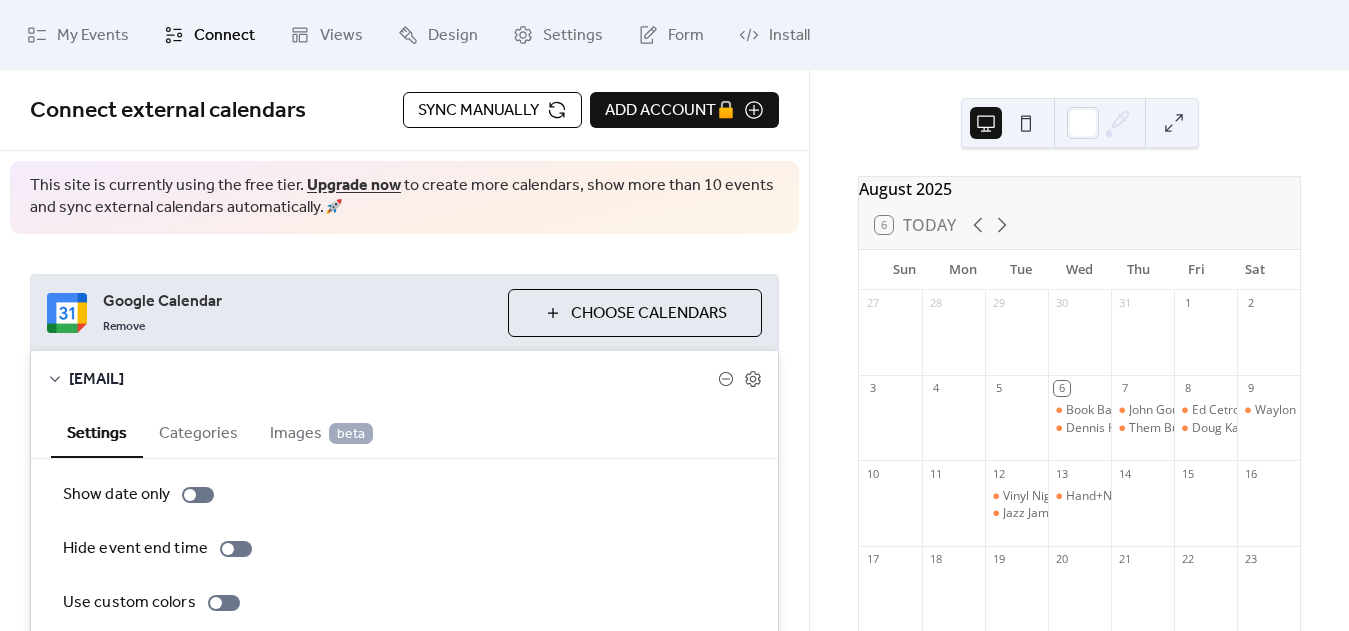 scroll, scrollTop: 0, scrollLeft: 0, axis: both 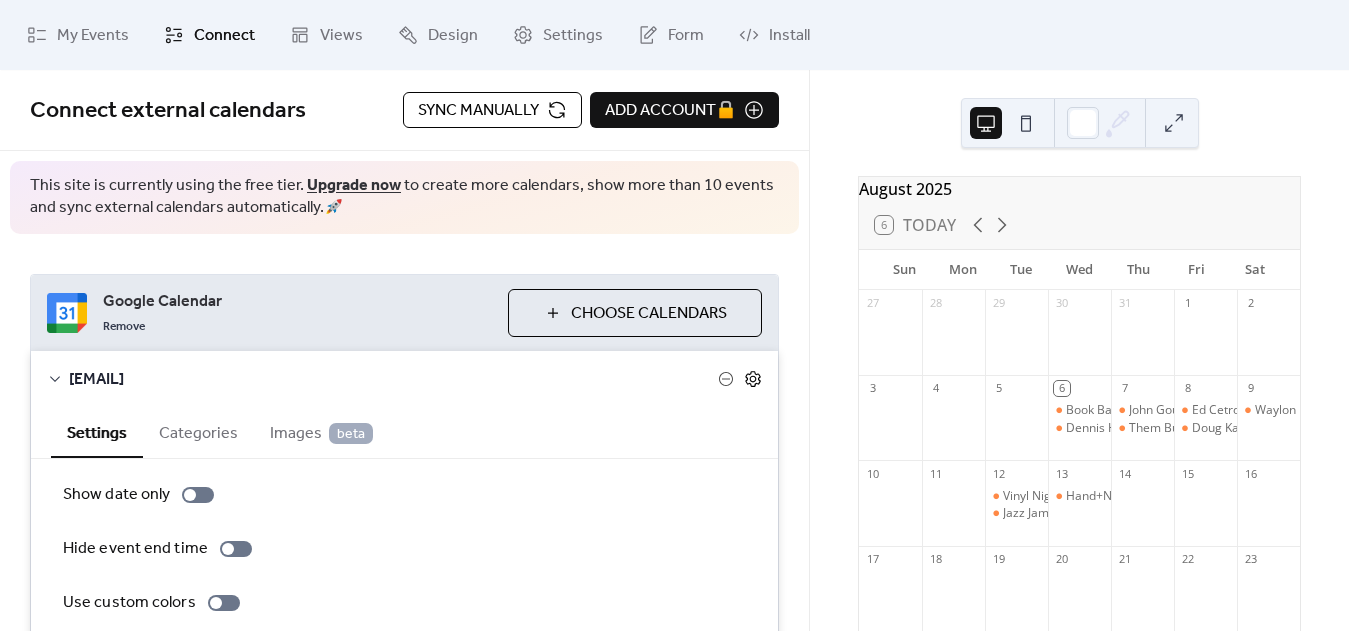 click 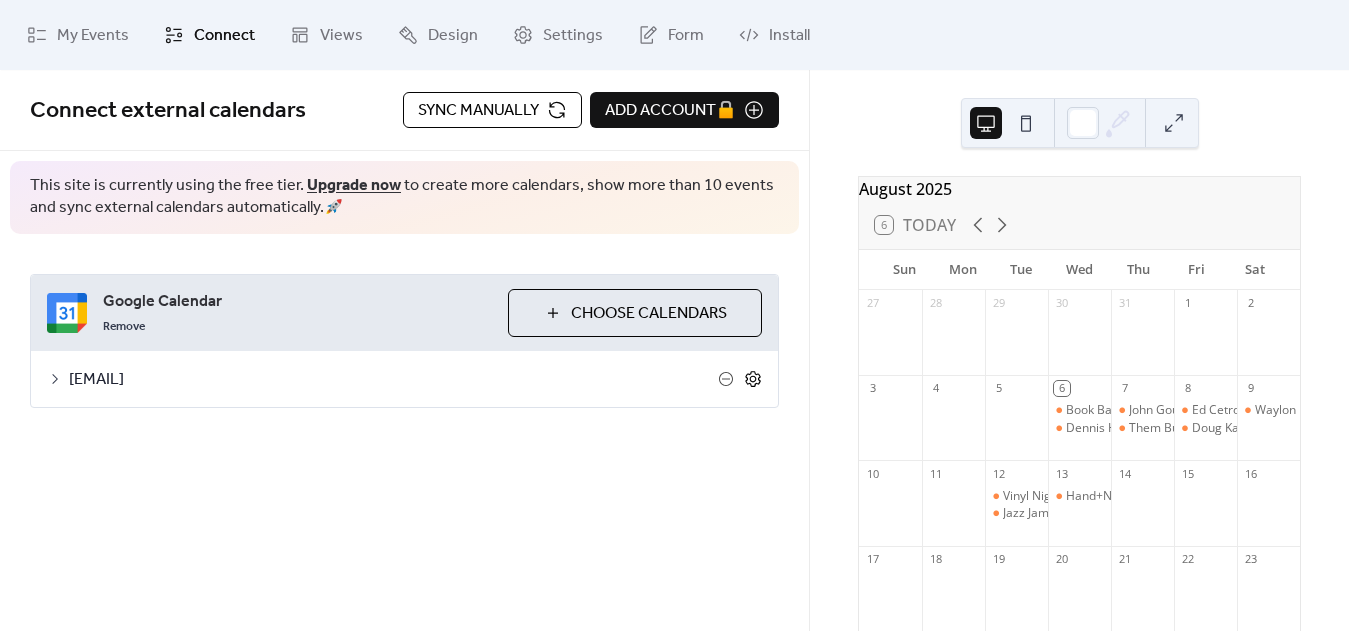 scroll, scrollTop: 0, scrollLeft: 0, axis: both 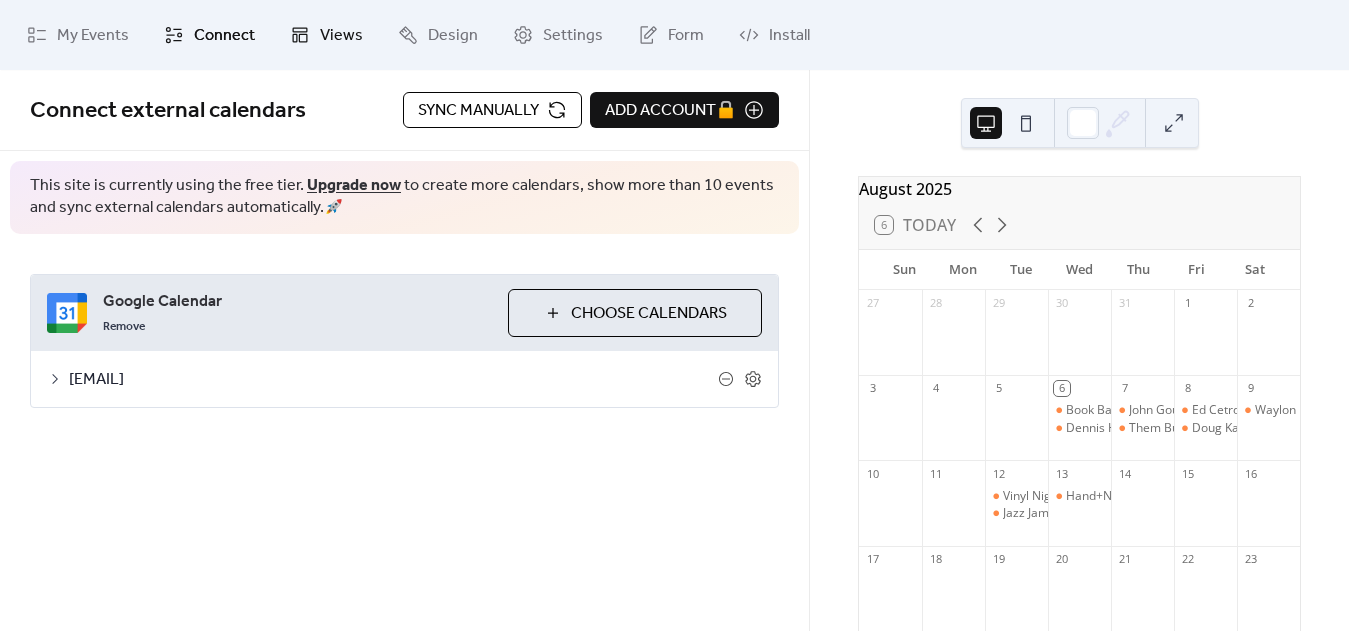 click on "Views" at bounding box center [341, 36] 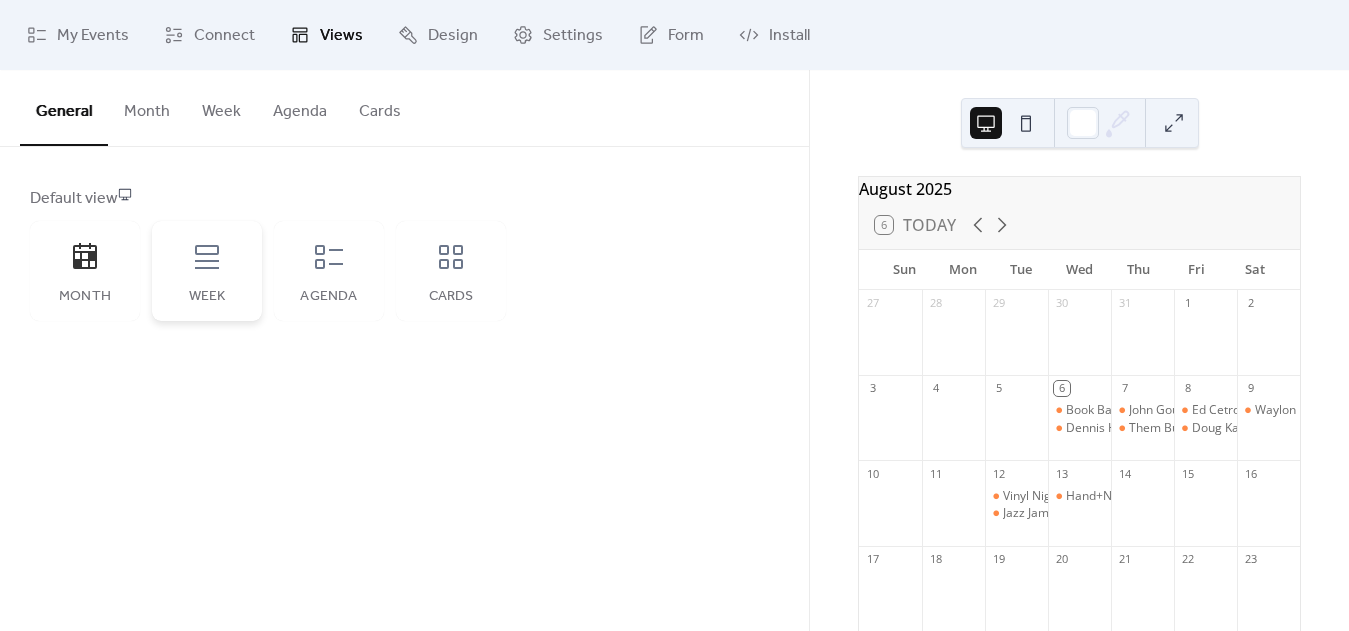 click on "Week" at bounding box center (207, 297) 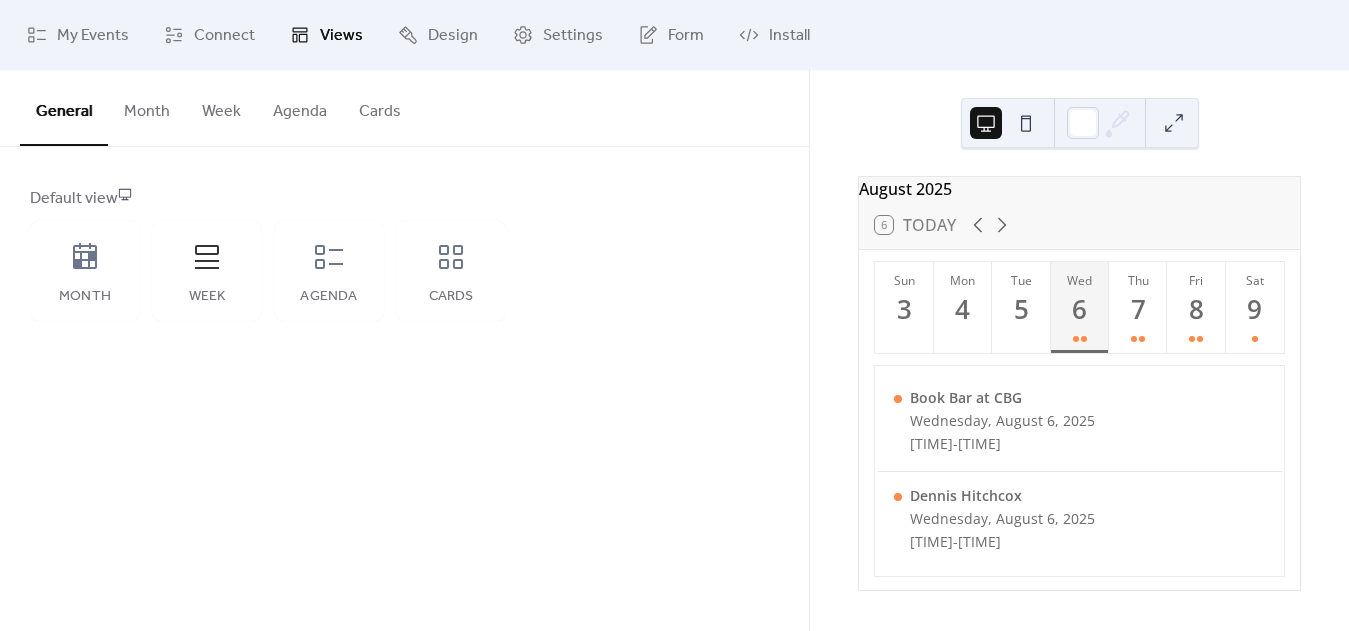 click at bounding box center (1174, 123) 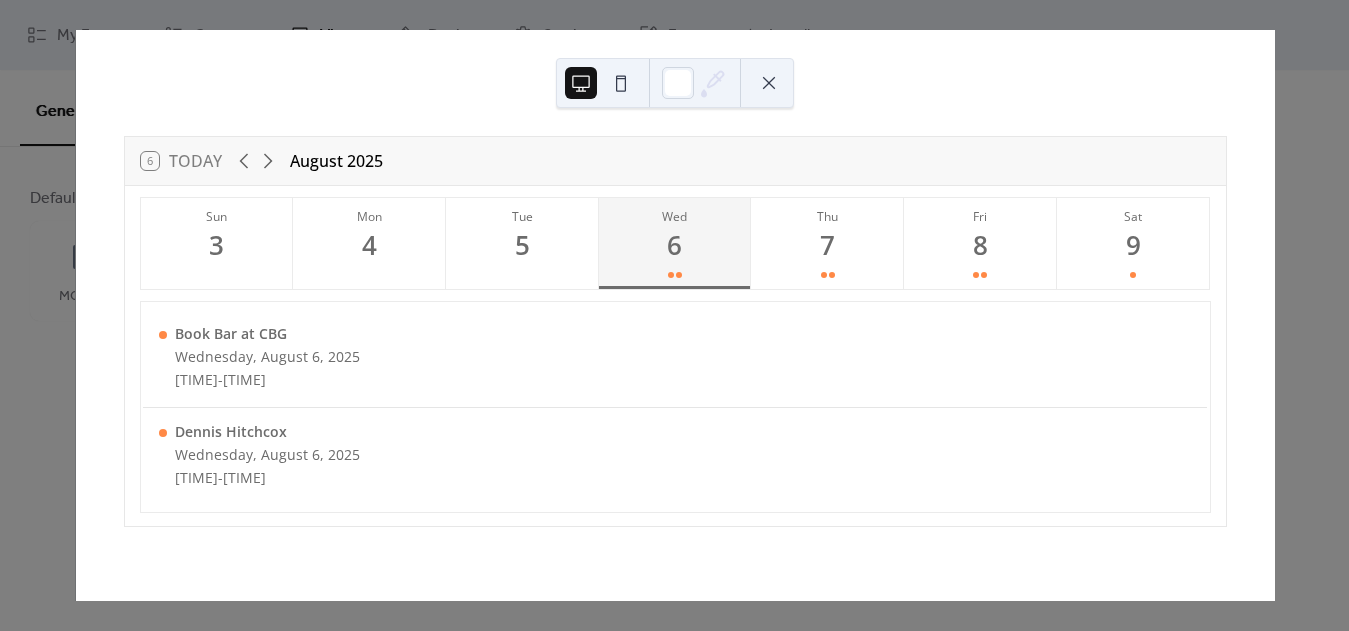 click at bounding box center [769, 83] 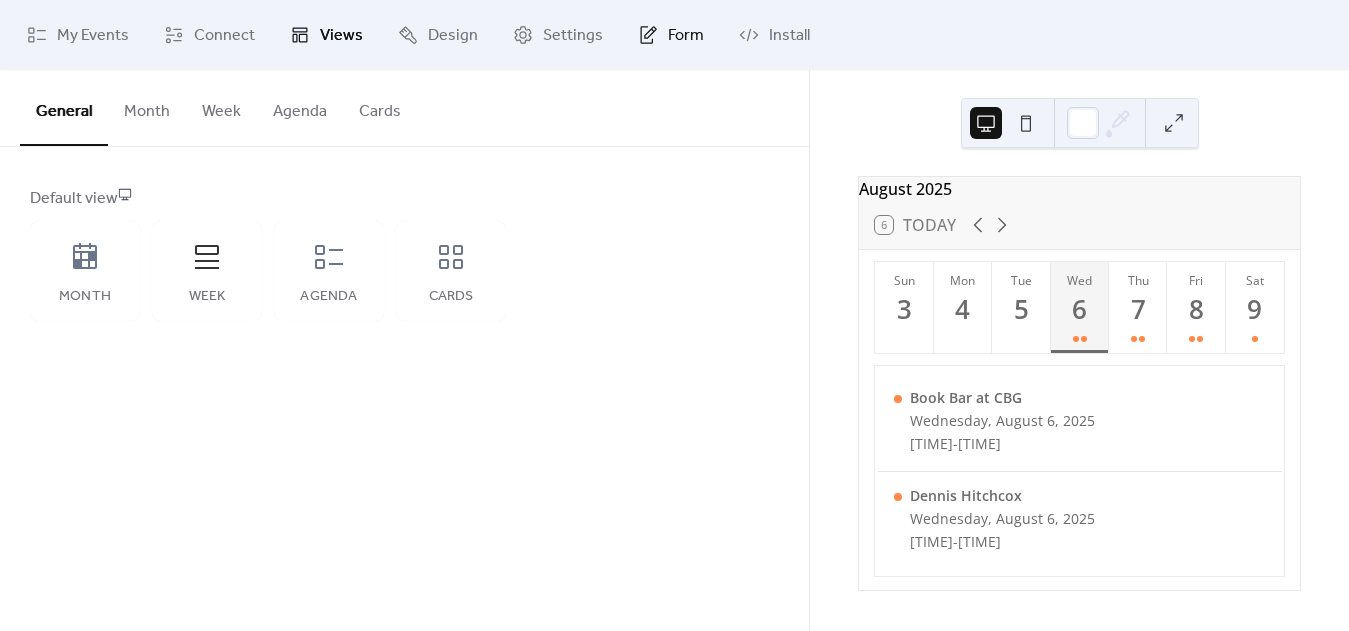 click on "Form" at bounding box center (671, 35) 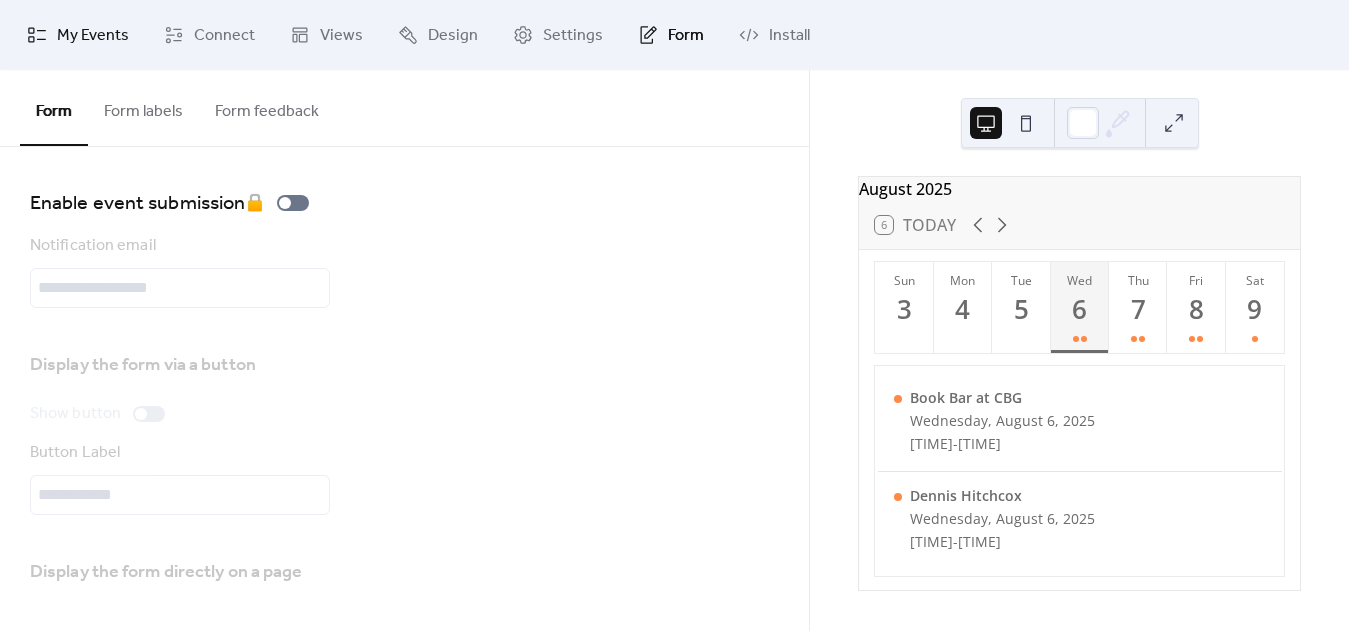 click on "My Events" at bounding box center (93, 36) 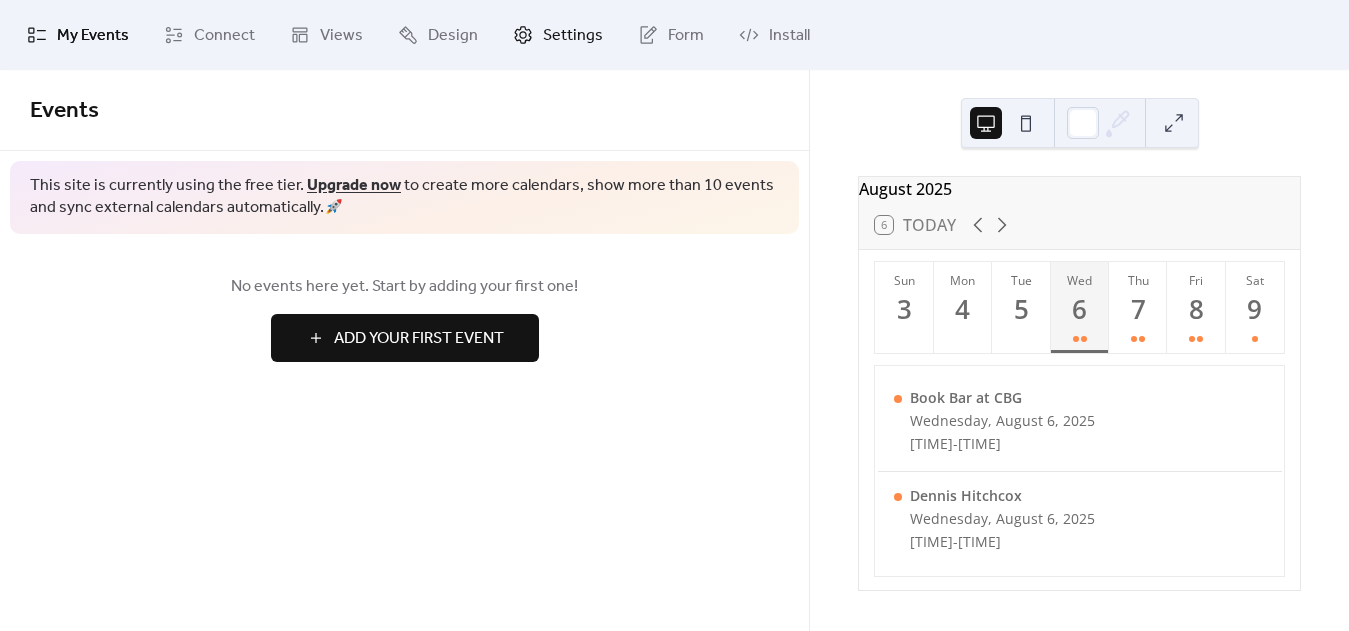 click on "Settings" at bounding box center (558, 35) 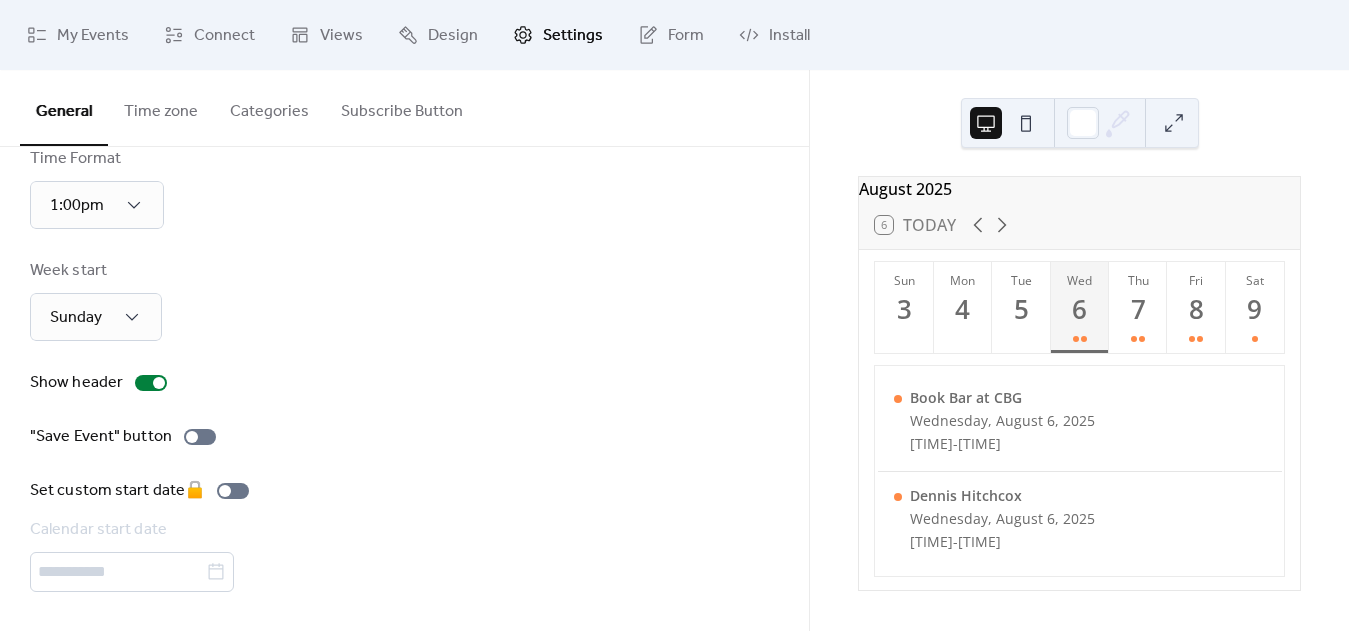 scroll, scrollTop: 0, scrollLeft: 0, axis: both 